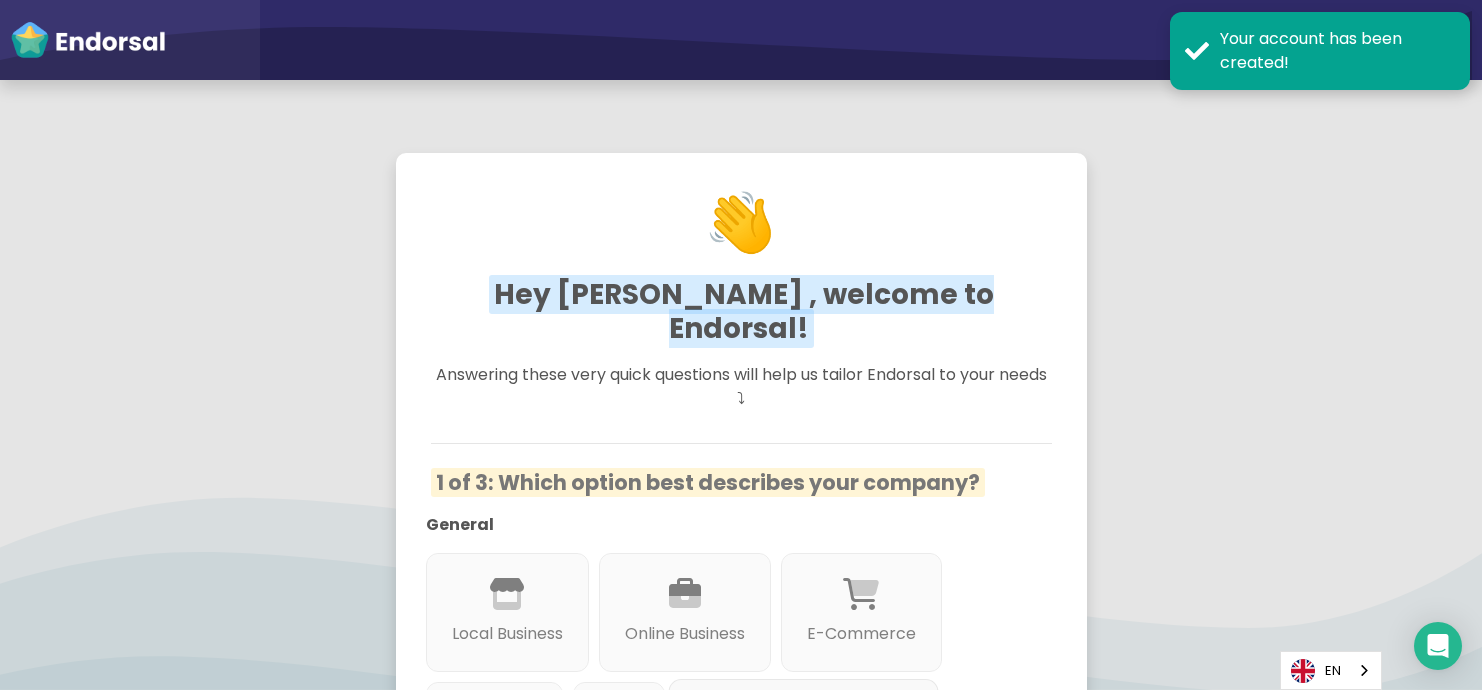 scroll, scrollTop: 0, scrollLeft: 0, axis: both 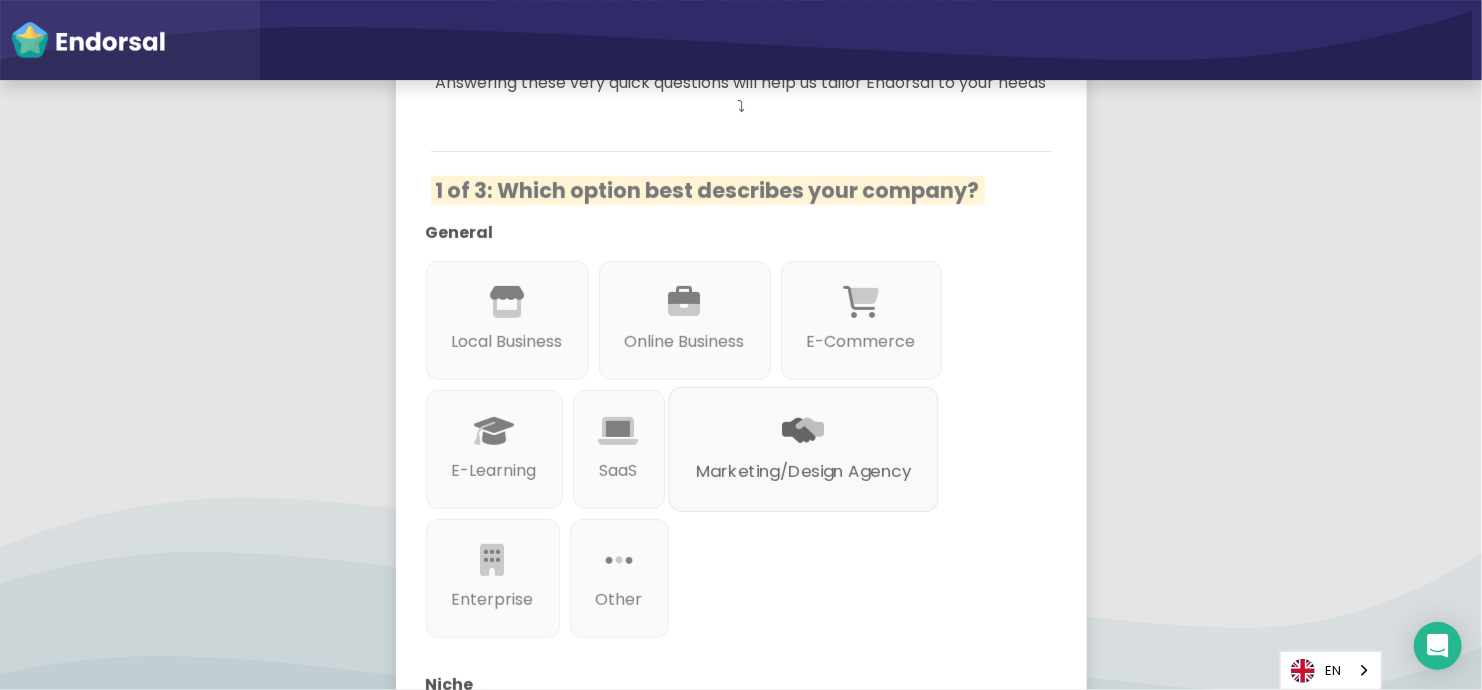 click 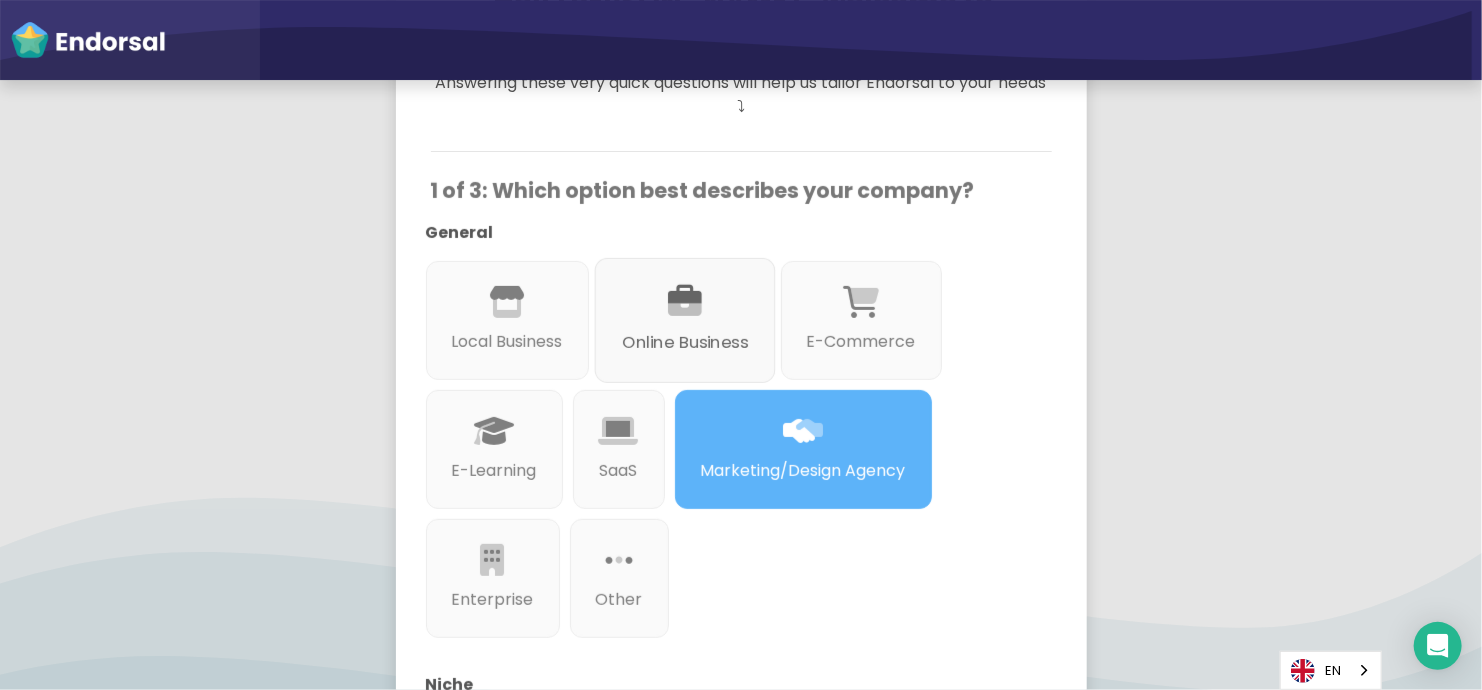 click on "Online Business" 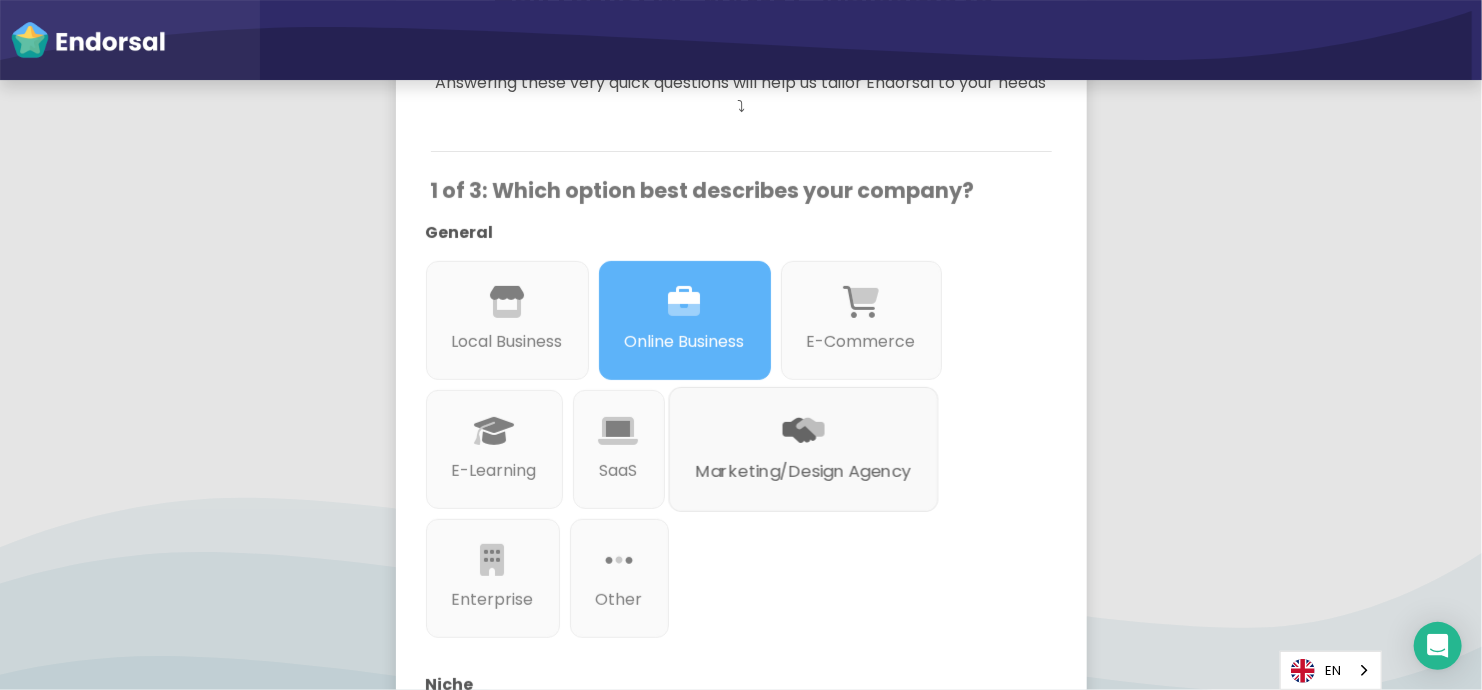 click on "Marketing/Design Agency" 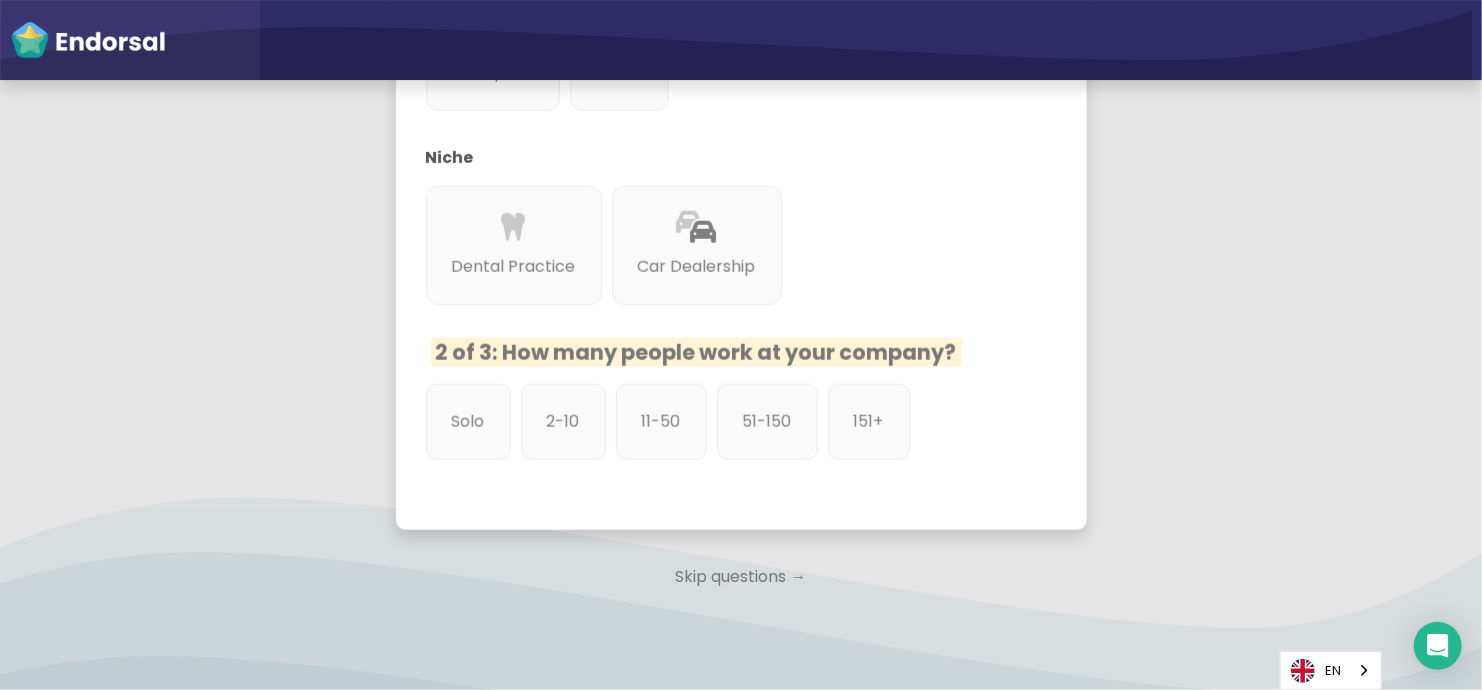 scroll, scrollTop: 820, scrollLeft: 0, axis: vertical 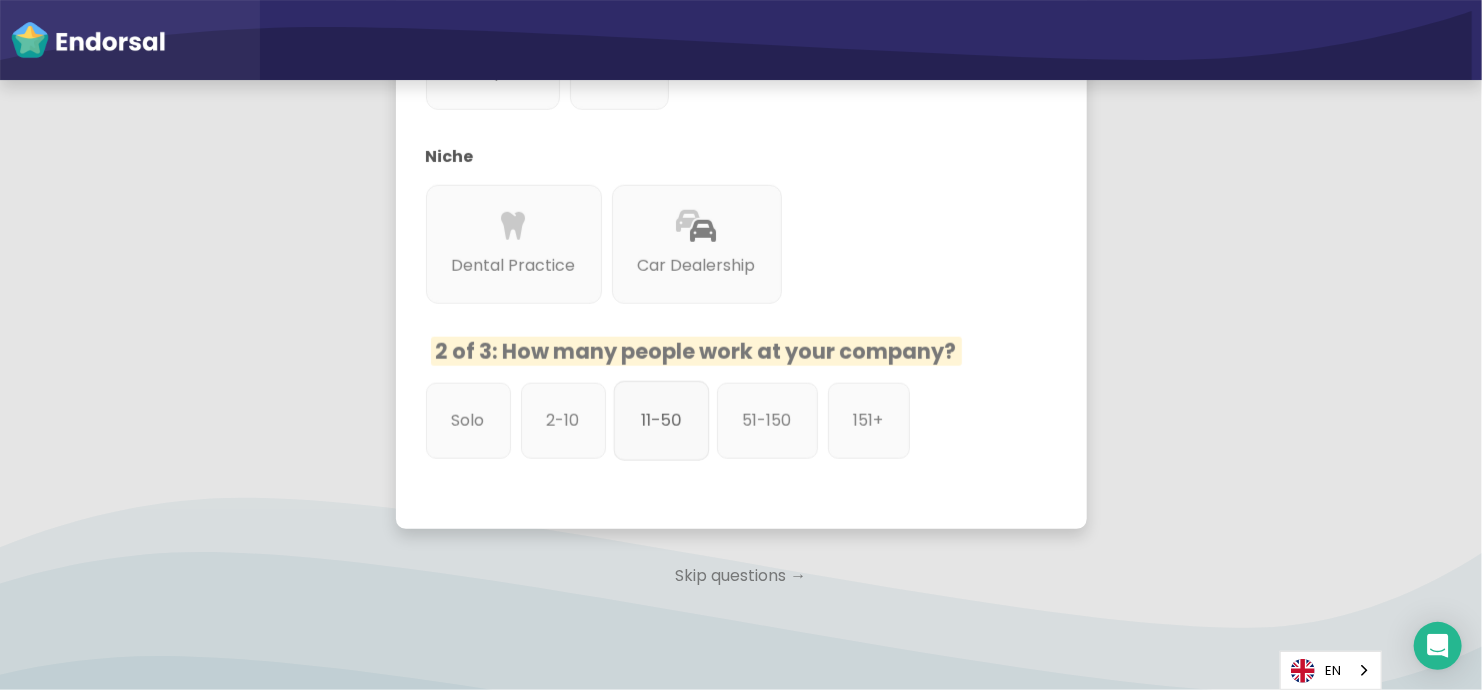 click on "11-50" 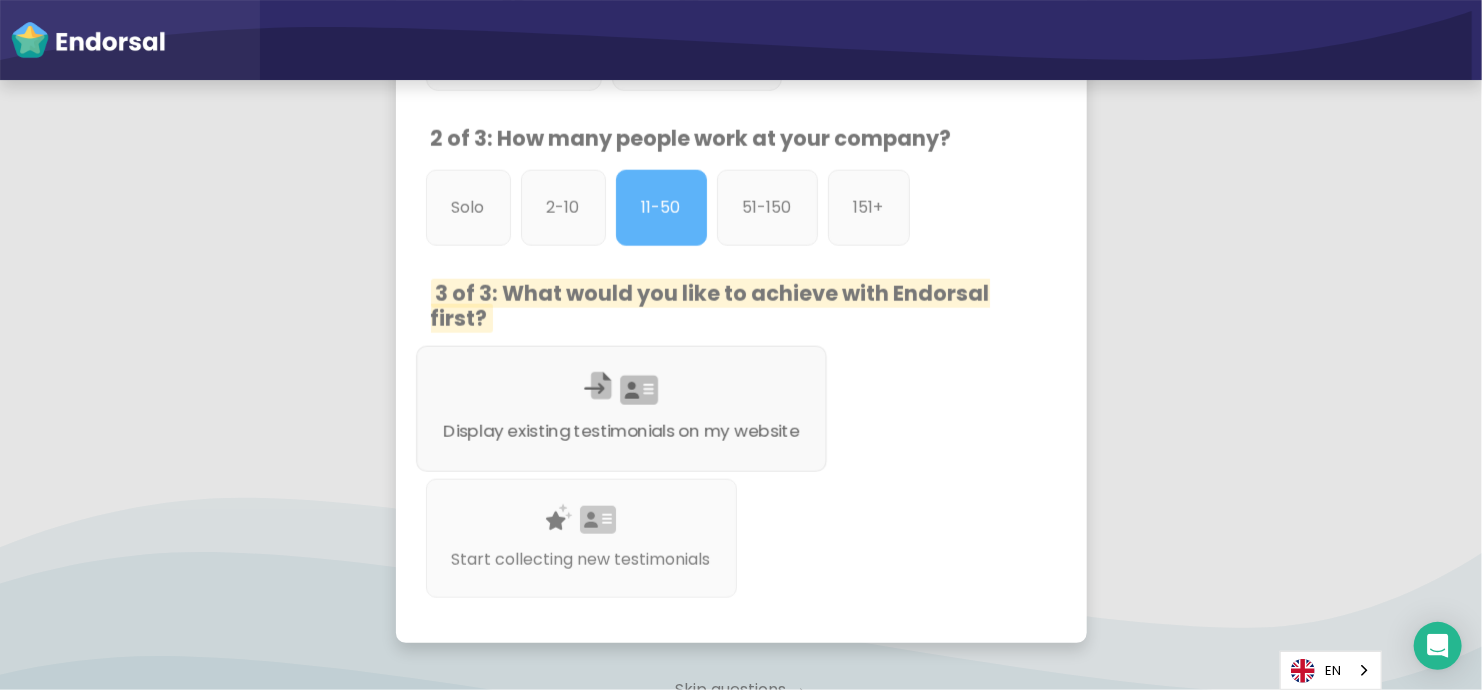 scroll, scrollTop: 1032, scrollLeft: 0, axis: vertical 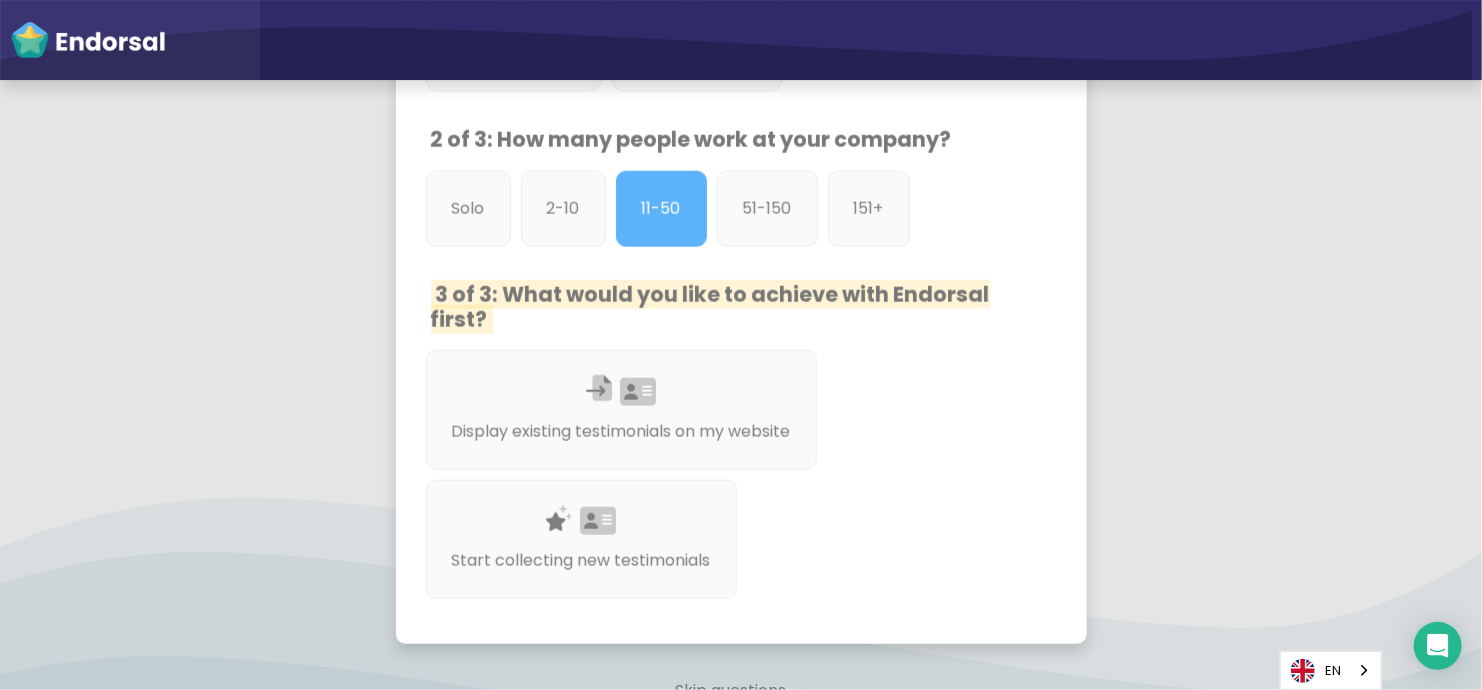 click on "Skip questions →" 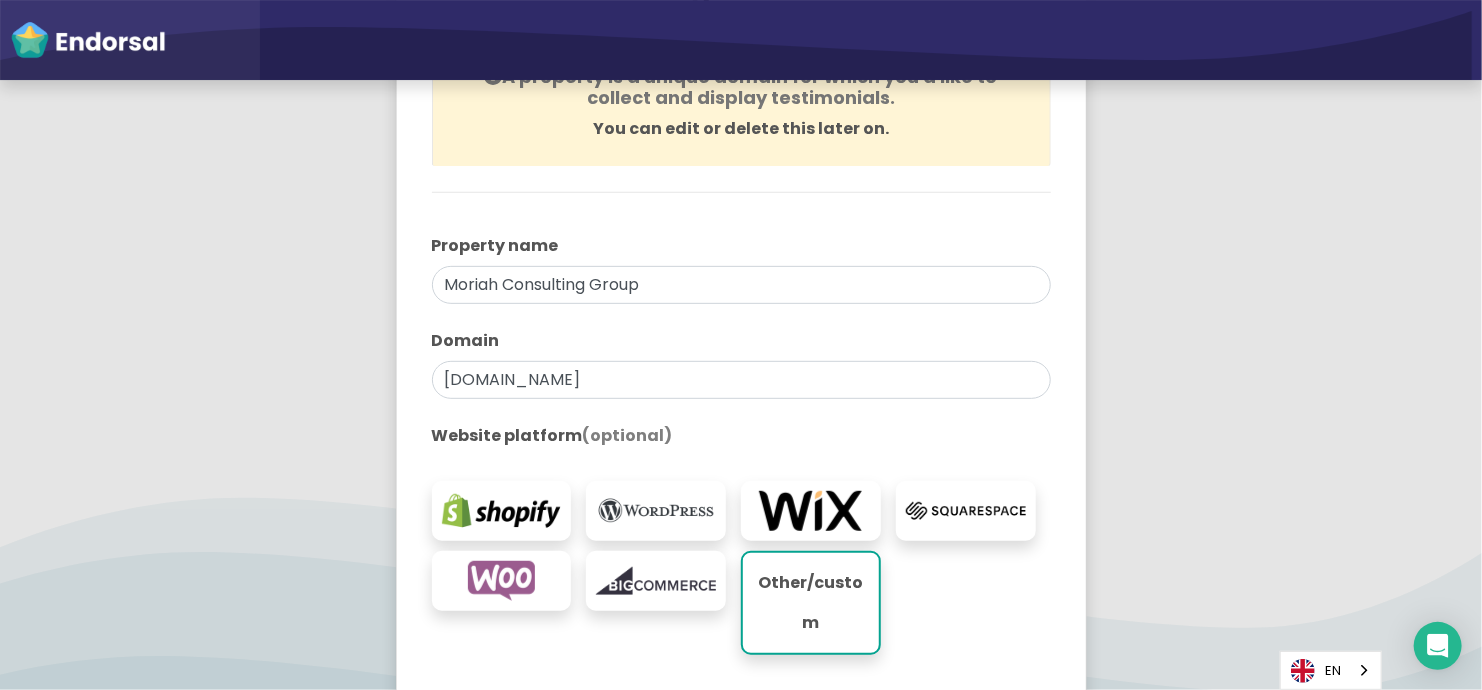 scroll, scrollTop: 285, scrollLeft: 0, axis: vertical 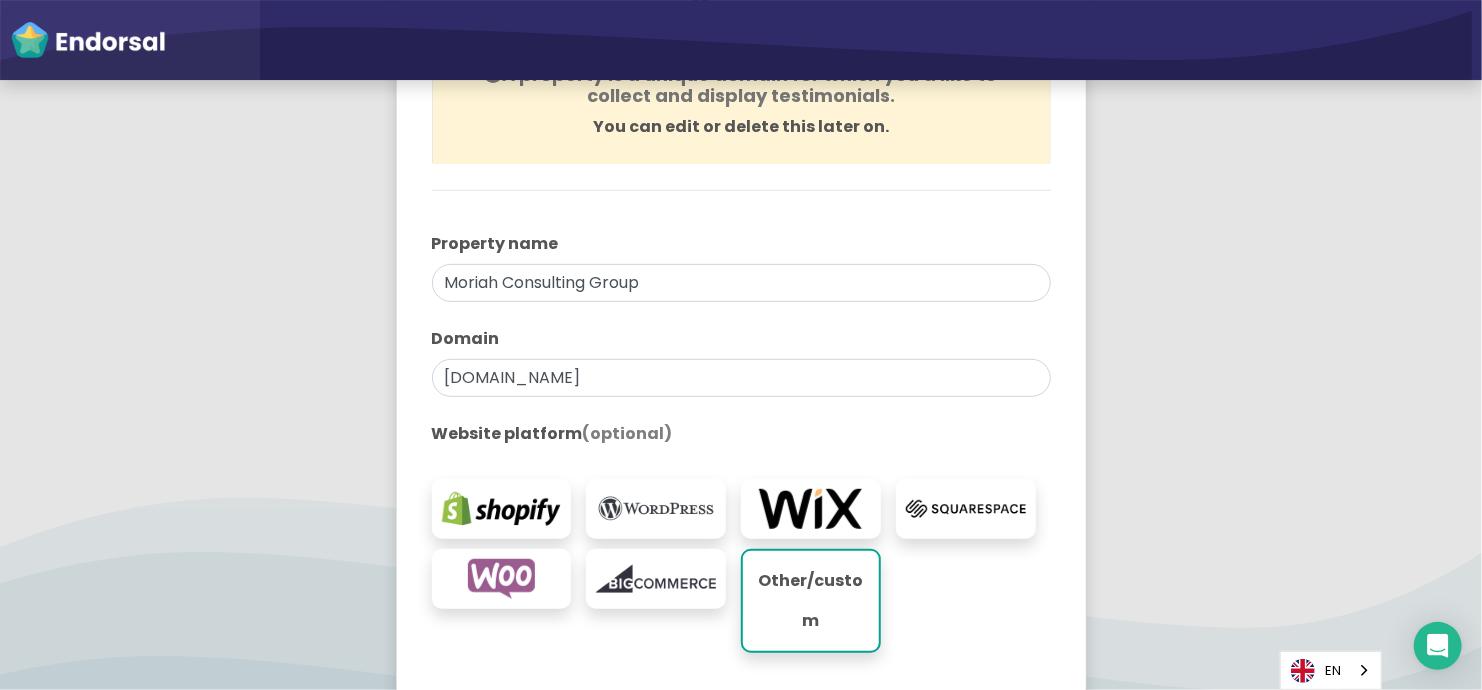 click on "Other/custom" 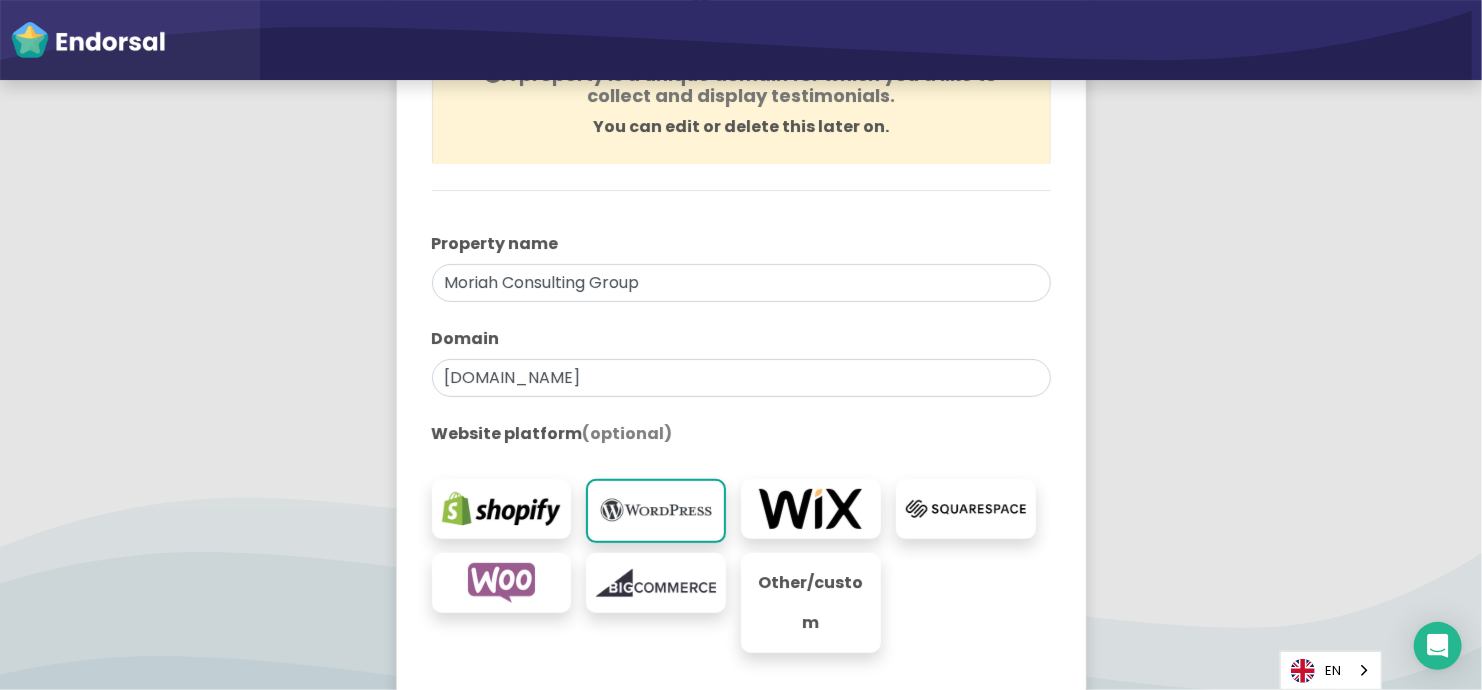 click on "Finished" 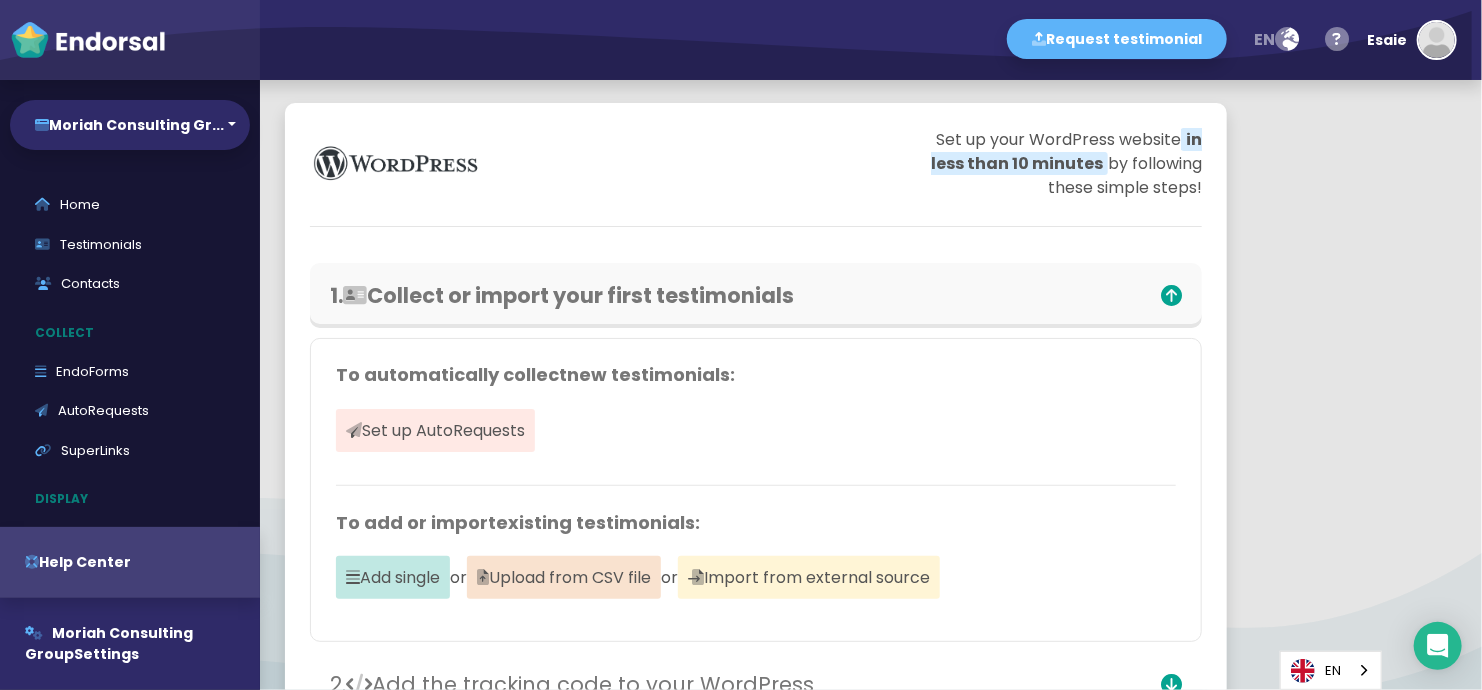 scroll, scrollTop: 0, scrollLeft: 0, axis: both 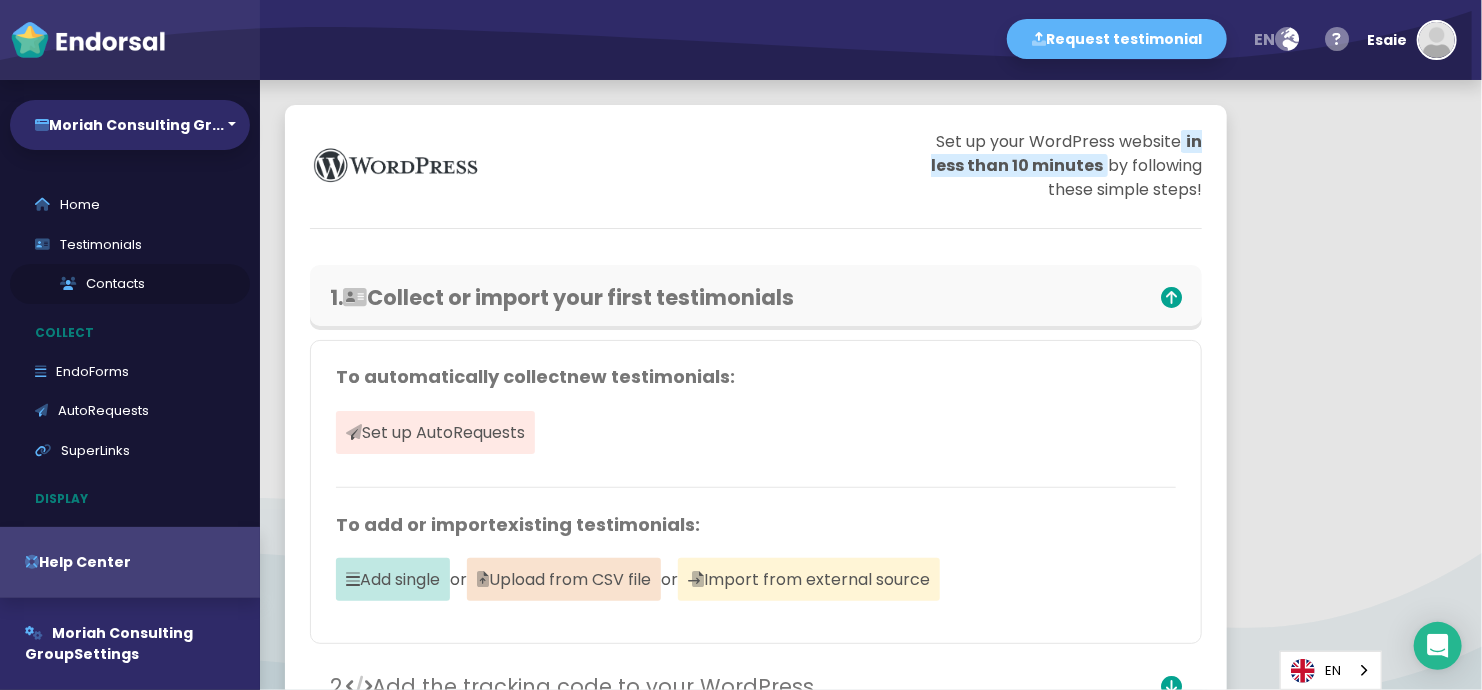 click on "Contacts" at bounding box center [130, 284] 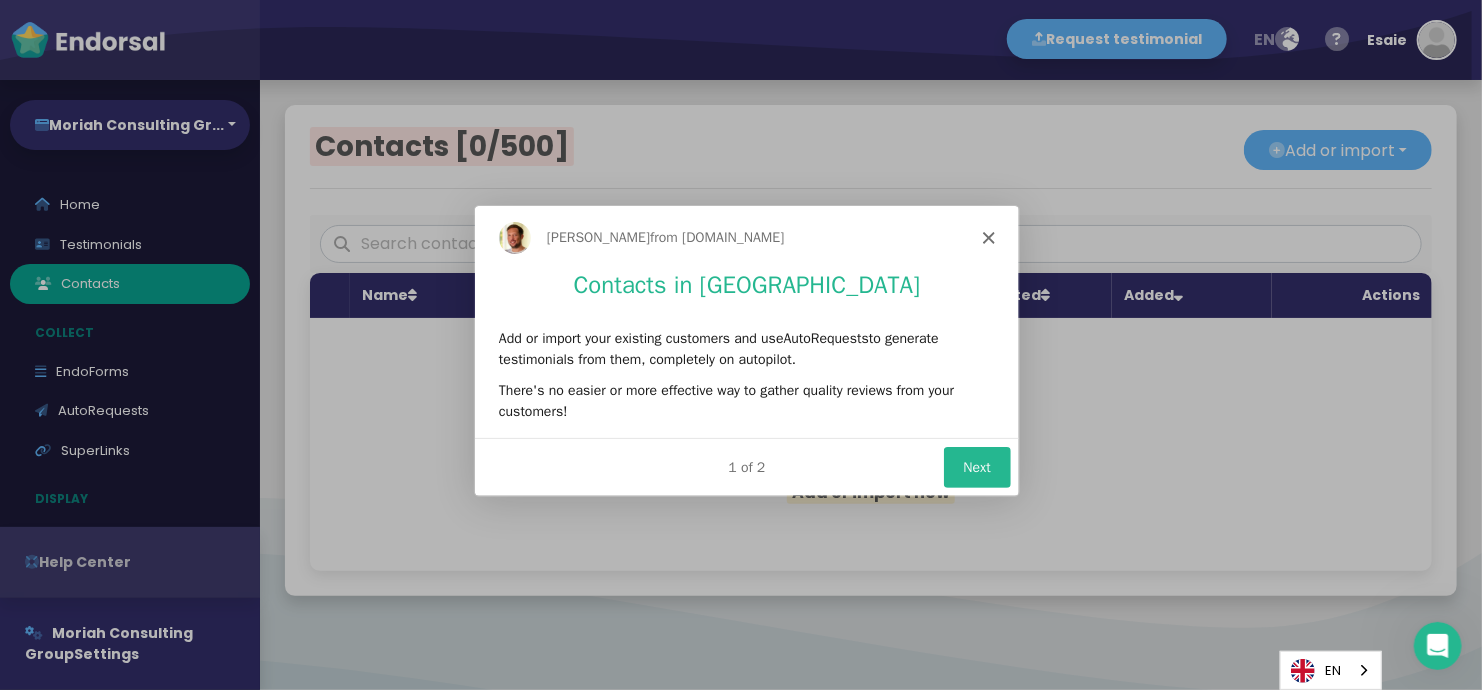 scroll, scrollTop: 0, scrollLeft: 0, axis: both 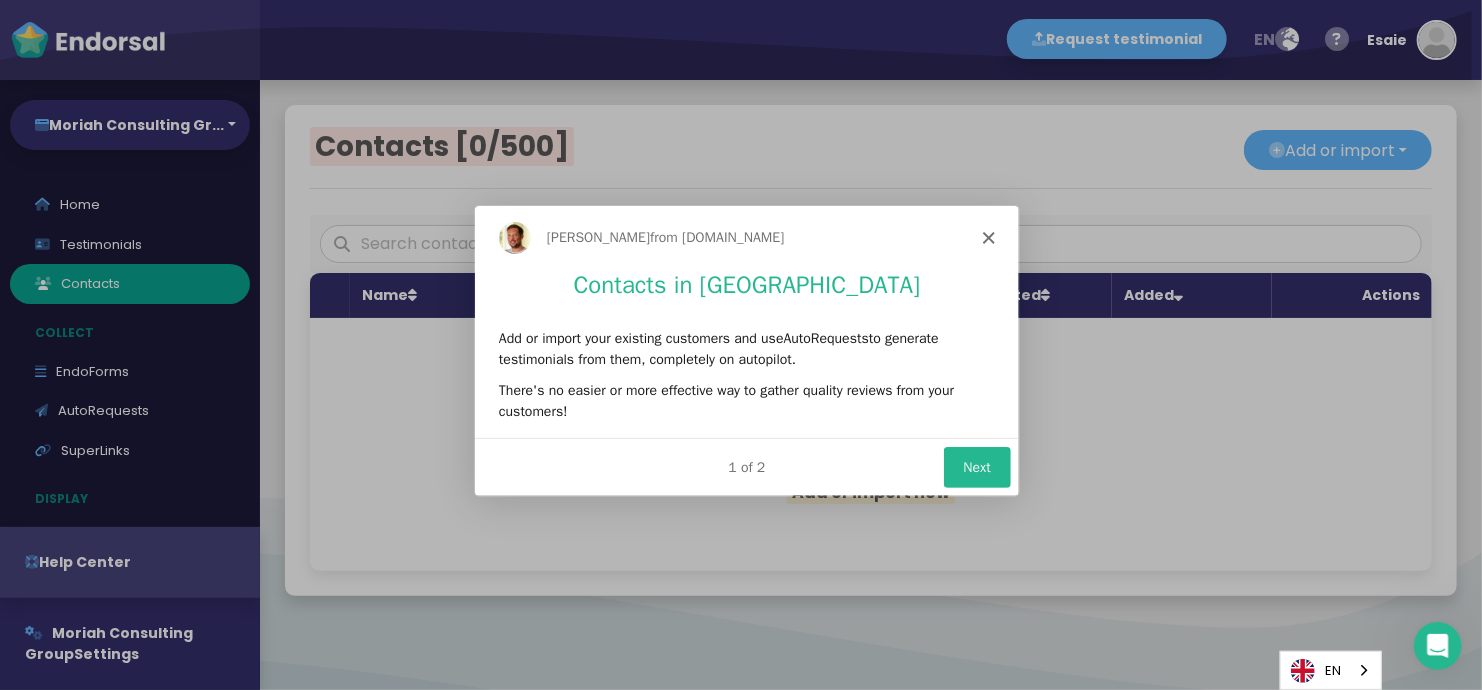 click on "Next" at bounding box center (975, 466) 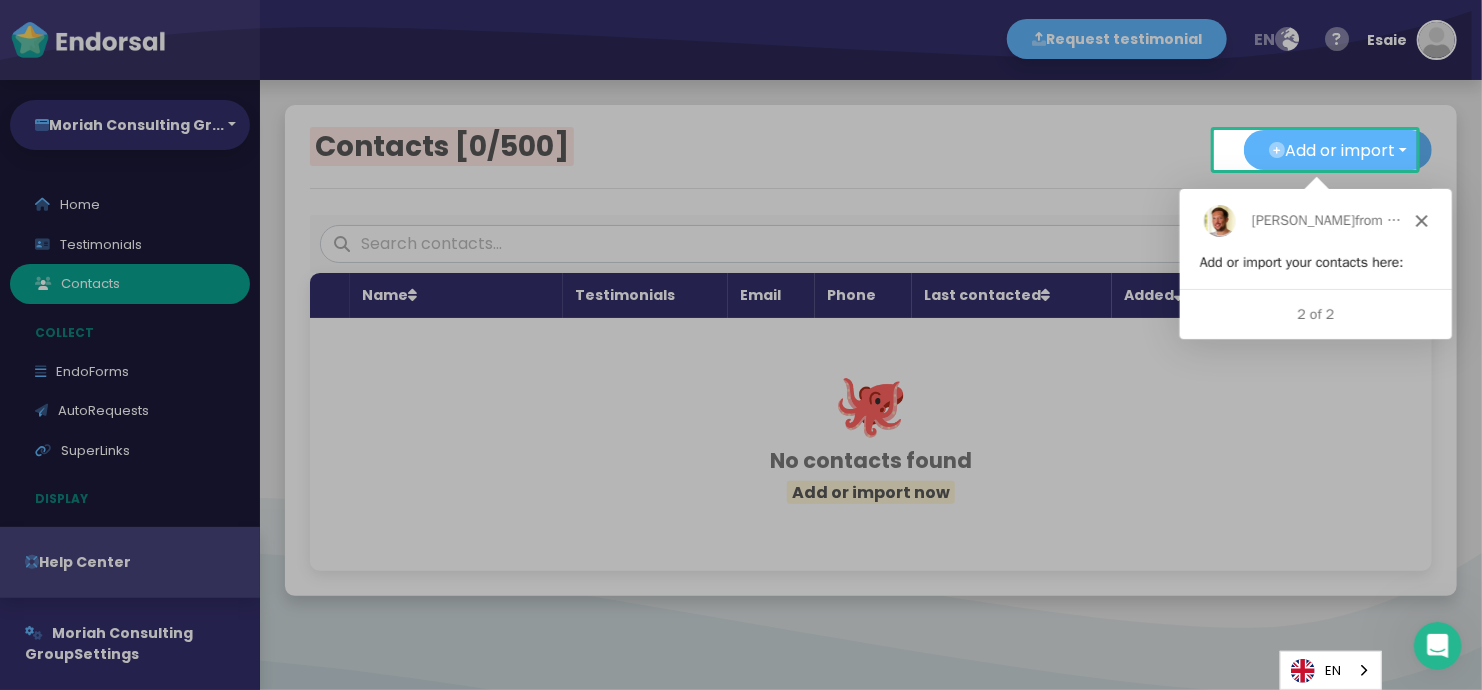 scroll, scrollTop: 0, scrollLeft: 0, axis: both 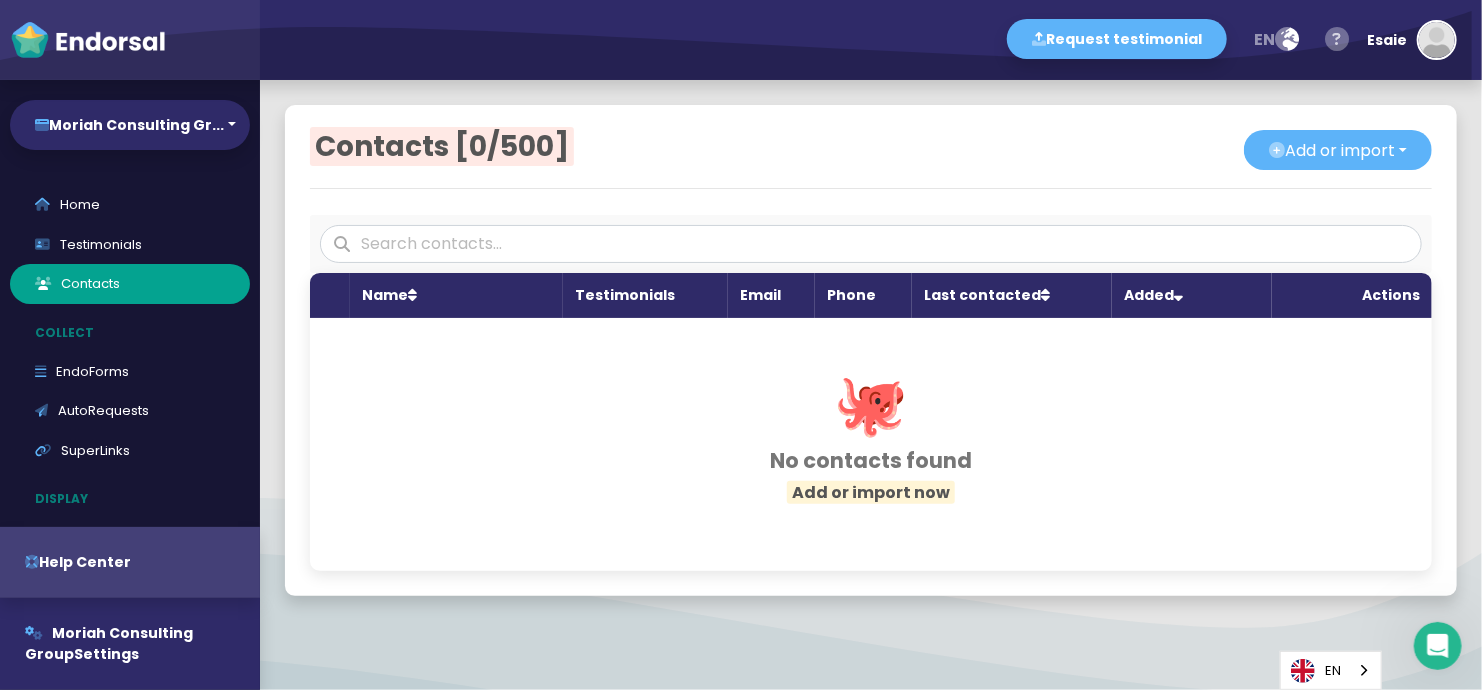 click at bounding box center [1337, 40] 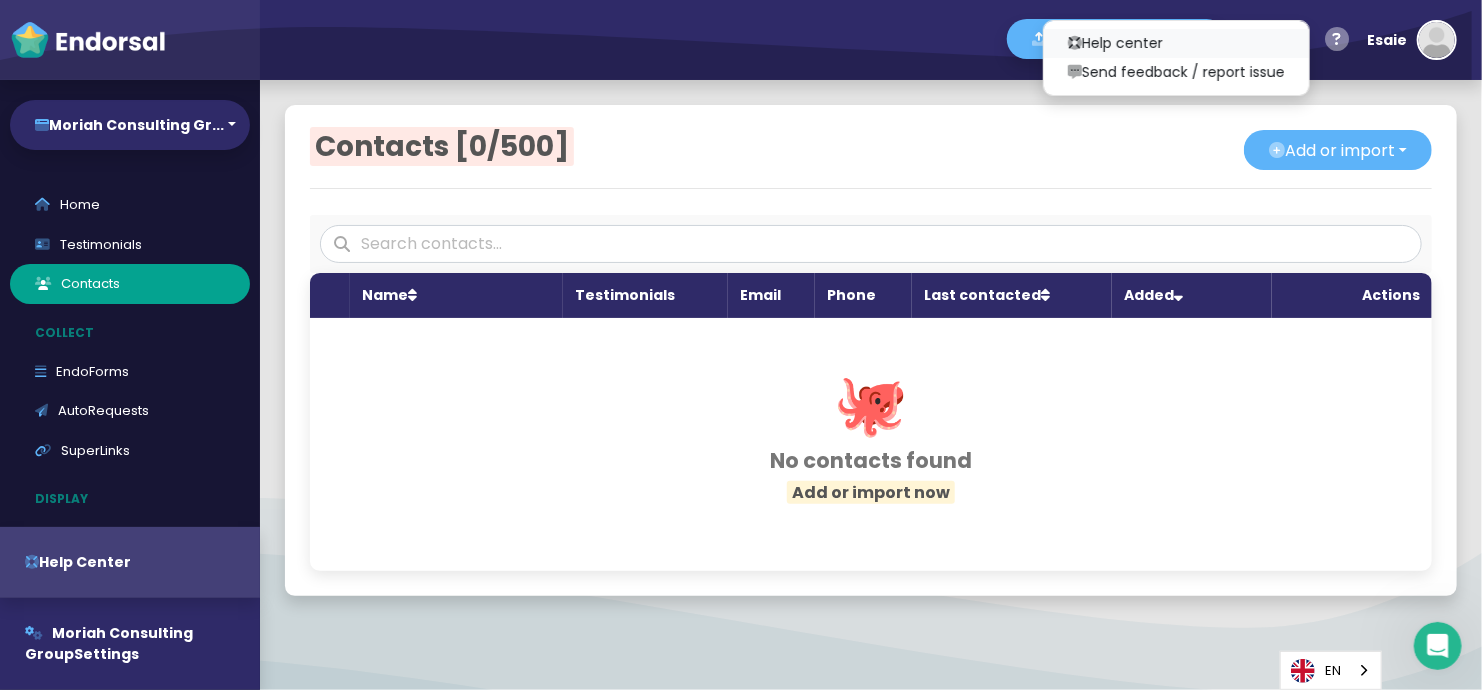 click on "Help center" at bounding box center [1176, 43] 